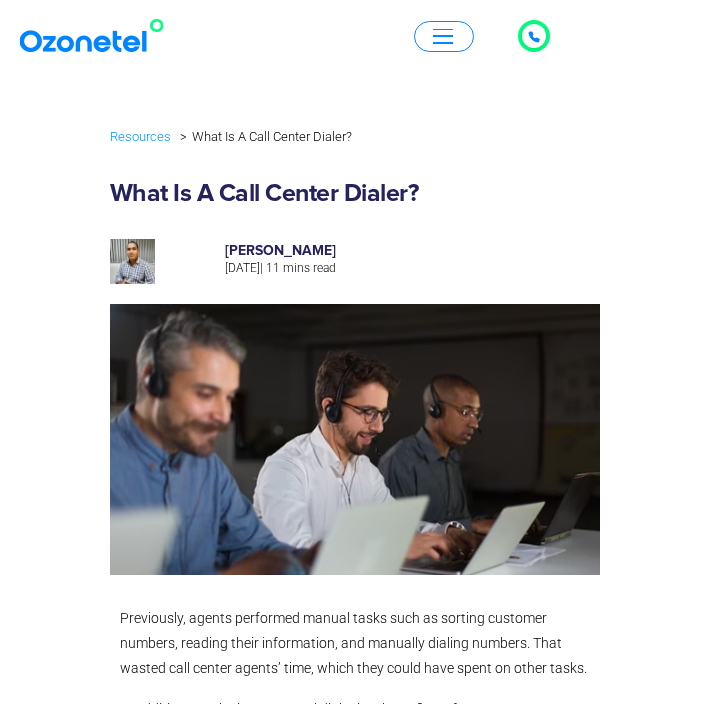 scroll, scrollTop: 600, scrollLeft: 0, axis: vertical 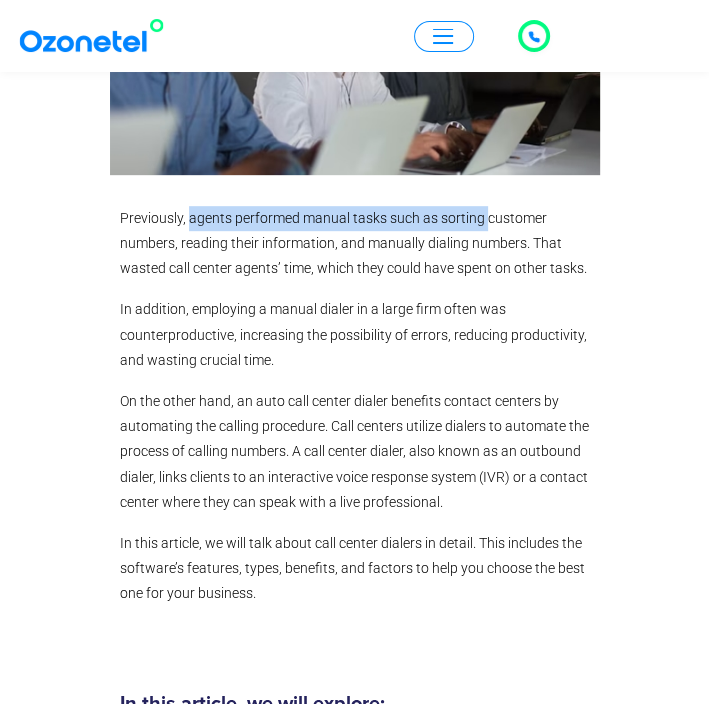 drag, startPoint x: 187, startPoint y: 224, endPoint x: 484, endPoint y: 224, distance: 297 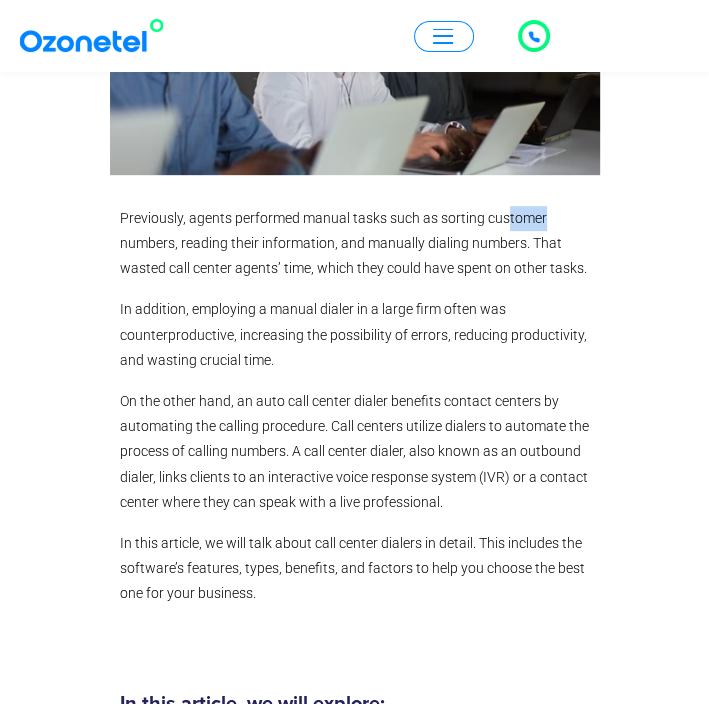 click on "Previously, agents performed manual tasks such as sorting customer numbers, reading their information, and manually dialing numbers. That wasted call center agents’ time, which they could have spent on other tasks." at bounding box center (355, 244) 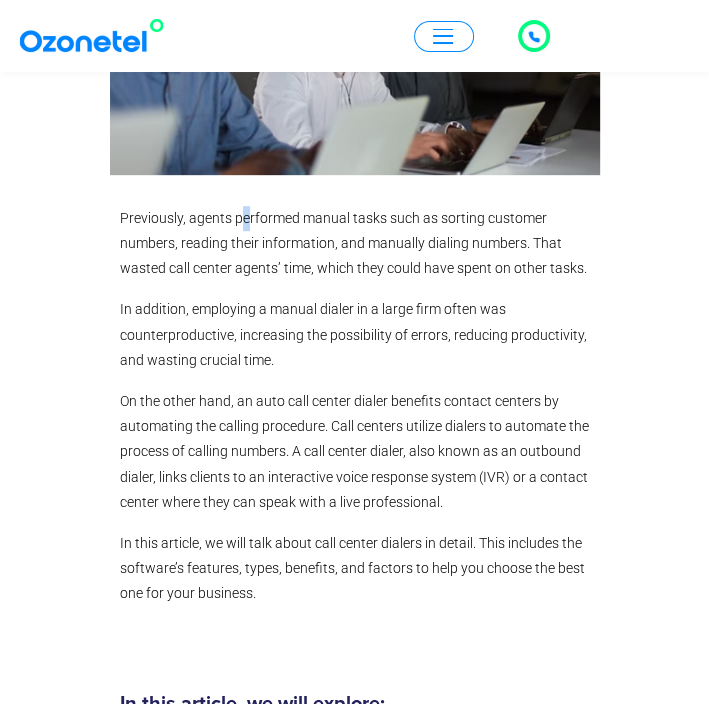 click on "Previously, agents performed manual tasks such as sorting customer numbers, reading their information, and manually dialing numbers. That wasted call center agents’ time, which they could have spent on other tasks." at bounding box center [355, 244] 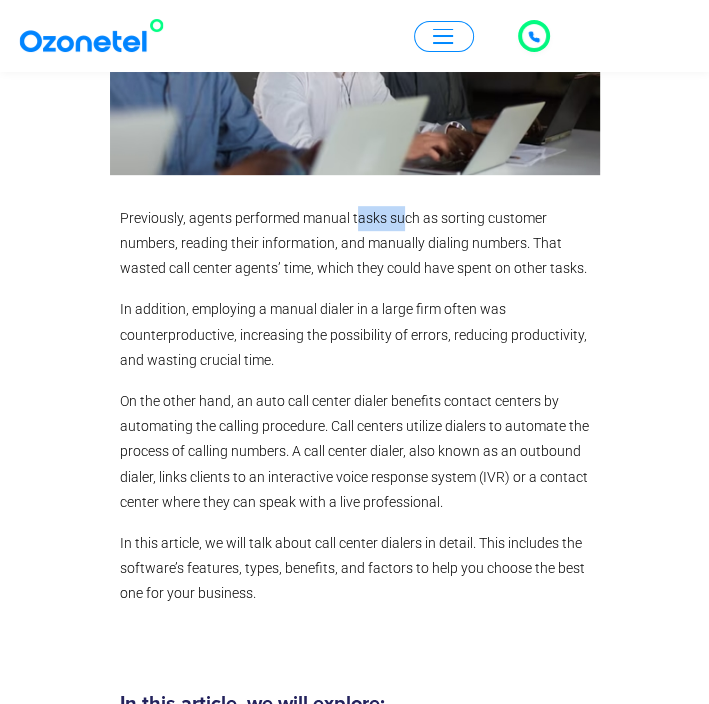 drag, startPoint x: 372, startPoint y: 218, endPoint x: 408, endPoint y: 215, distance: 36.124783 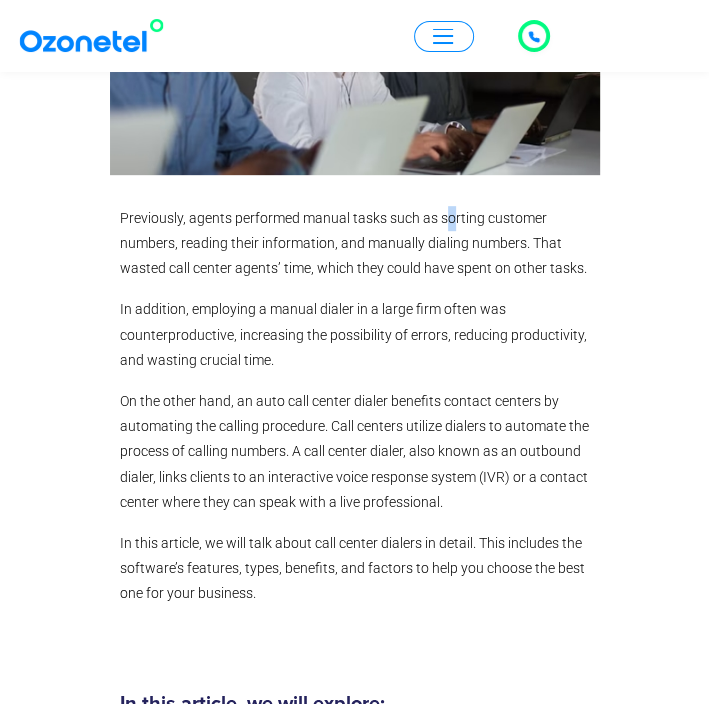 drag, startPoint x: 477, startPoint y: 213, endPoint x: 488, endPoint y: 212, distance: 11.045361 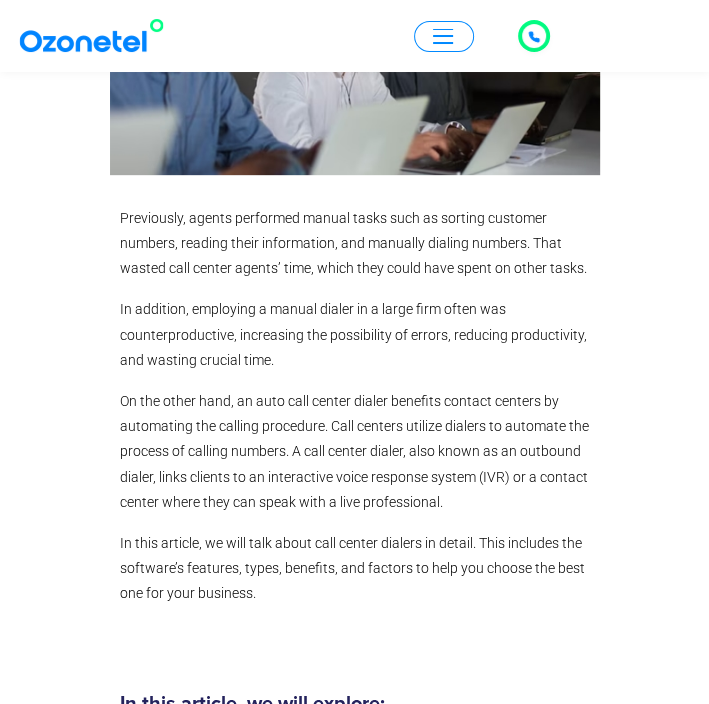 click on "Previously, agents performed manual tasks such as sorting customer numbers, reading their information, and manually dialing numbers. That wasted call center agents’ time, which they could have spent on other tasks." at bounding box center [355, 244] 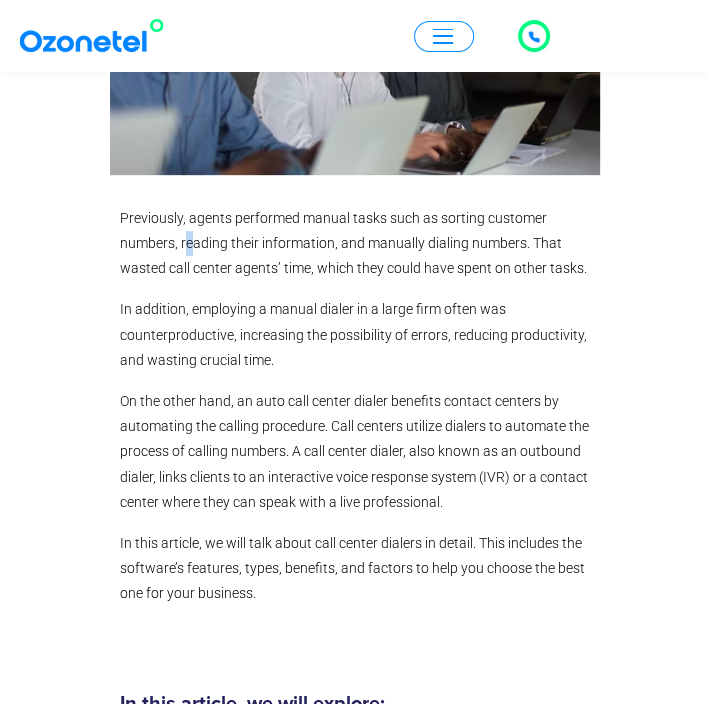 drag, startPoint x: 188, startPoint y: 233, endPoint x: 271, endPoint y: 228, distance: 83.15047 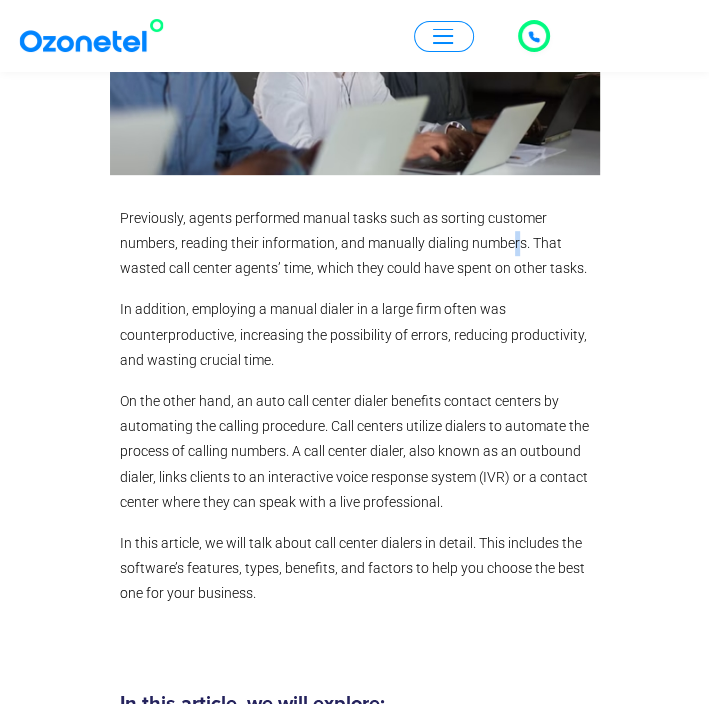 click on "Previously, agents performed manual tasks such as sorting customer numbers, reading their information, and manually dialing numbers. That wasted call center agents’ time, which they could have spent on other tasks." at bounding box center (355, 244) 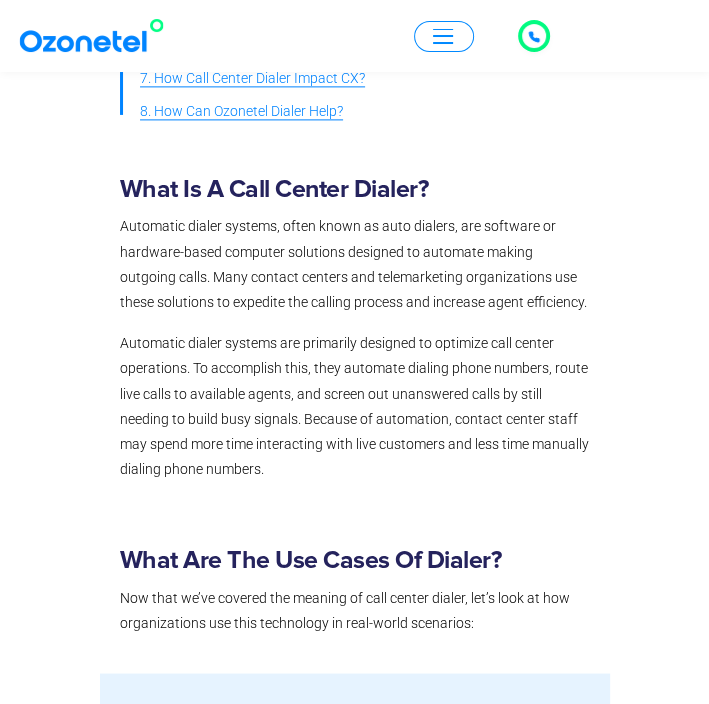 scroll, scrollTop: 1300, scrollLeft: 0, axis: vertical 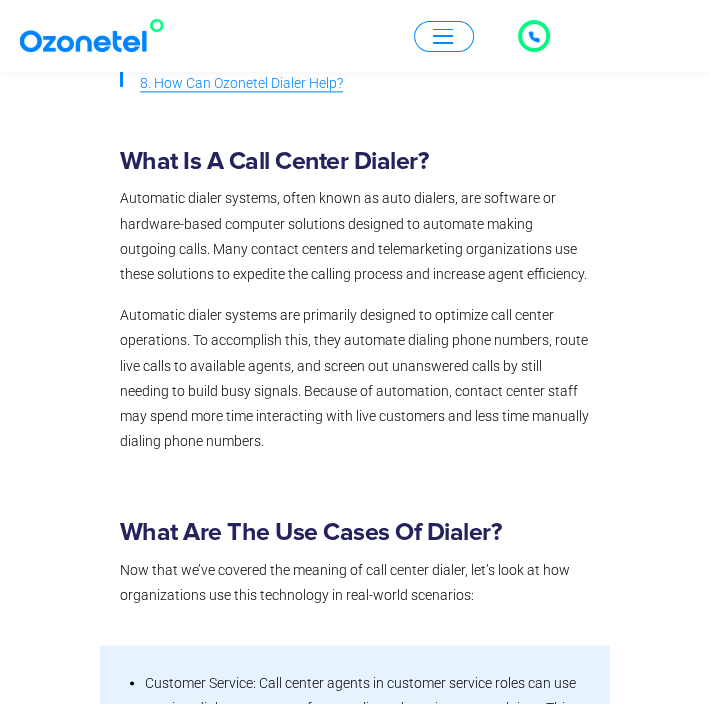 click on "What Is A Call Center Dialer? Automatic dialer systems, often known as auto dialers, are software or hardware-based computer solutions designed to automate making outgoing calls. Many contact centers and telemarketing organizations use these solutions to expedite the calling process and increase agent efficiency. Automatic dialer systems are primarily designed to optimize call center operations. To accomplish this, they automate dialing phone numbers, route live calls to available agents, and screen out unanswered calls by still needing to build busy signals. Because of automation, contact center staff may spend more time interacting with live customers and less time manually dialing phone numbers." at bounding box center (354, 306) 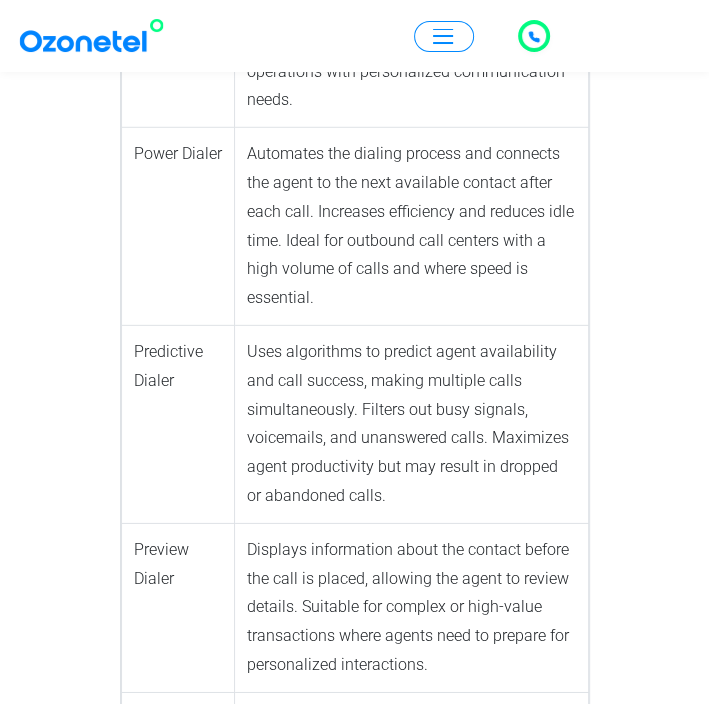 scroll, scrollTop: 2700, scrollLeft: 0, axis: vertical 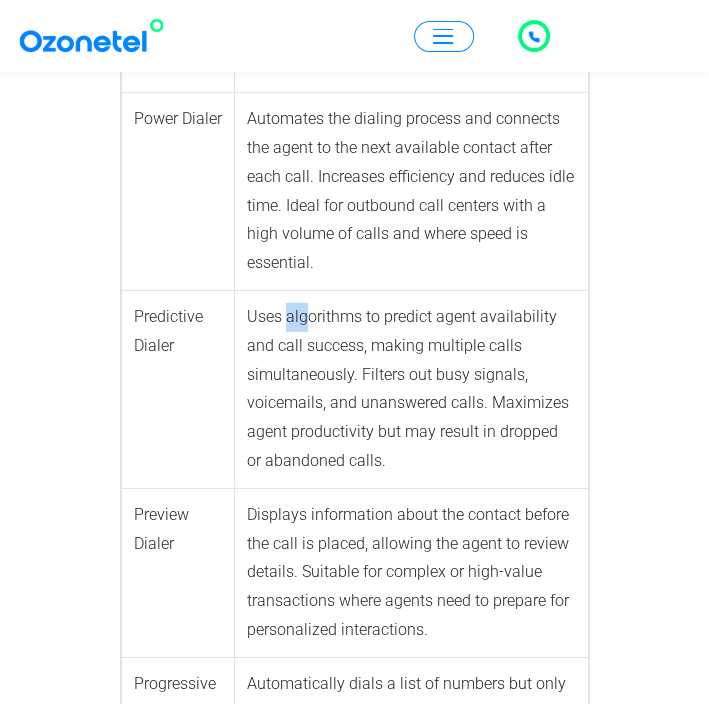 click on "Uses algorithms to predict agent availability and call success, making multiple calls simultaneously. Filters out busy signals, voicemails, and unanswered calls. Maximizes agent productivity but may result in dropped or abandoned calls." at bounding box center (411, 389) 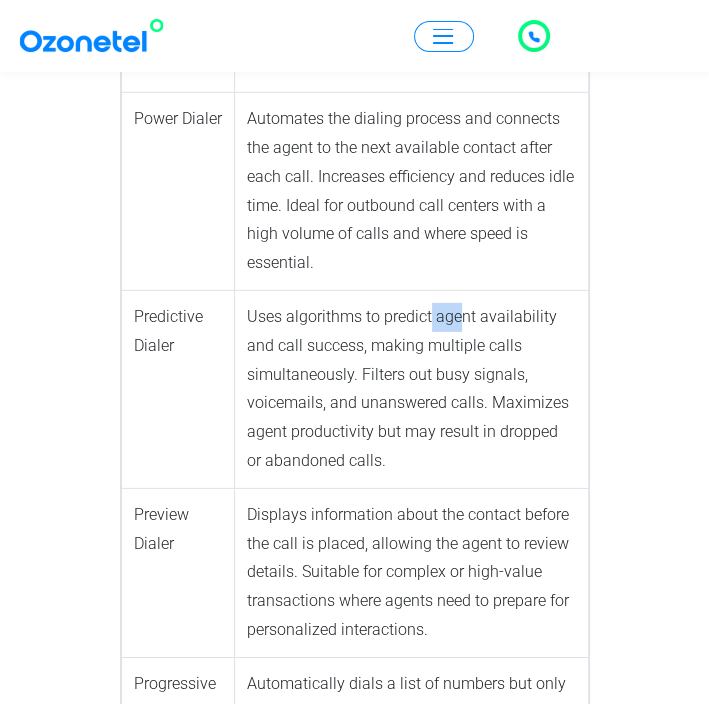 drag, startPoint x: 454, startPoint y: 290, endPoint x: 516, endPoint y: 290, distance: 62 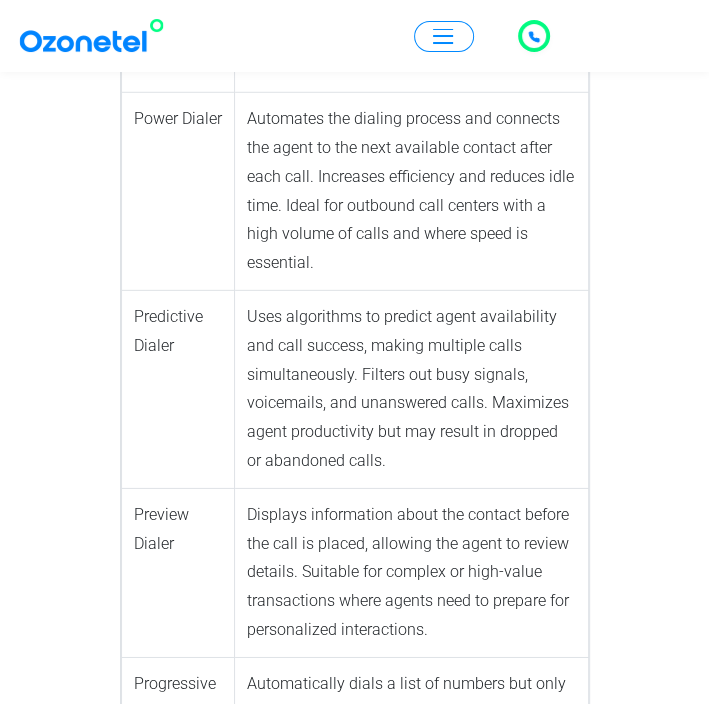drag, startPoint x: 496, startPoint y: 357, endPoint x: 343, endPoint y: 342, distance: 153.73354 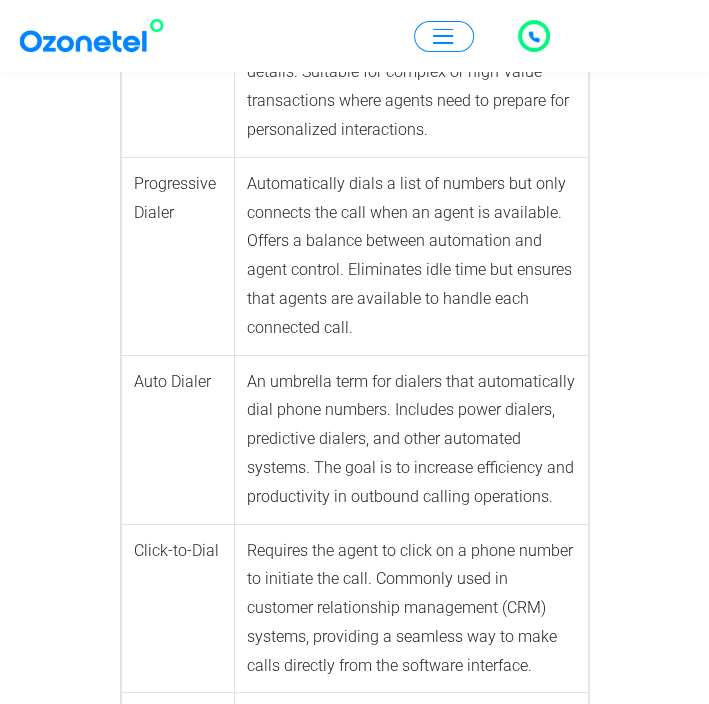 scroll, scrollTop: 3300, scrollLeft: 0, axis: vertical 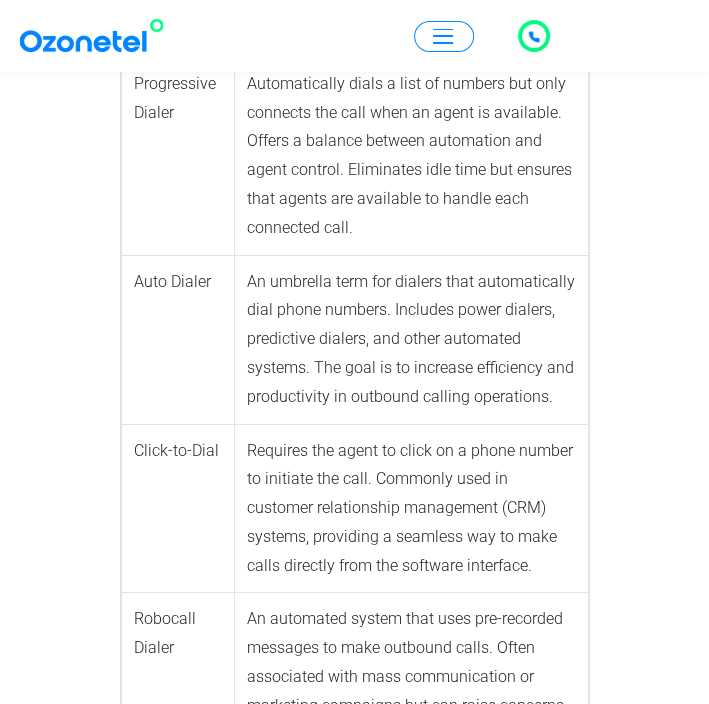 click on "An umbrella term for dialers that automatically dial phone numbers. Includes power dialers, predictive dialers, and other automated systems. The goal is to increase efficiency and productivity in outbound calling operations." at bounding box center [411, 339] 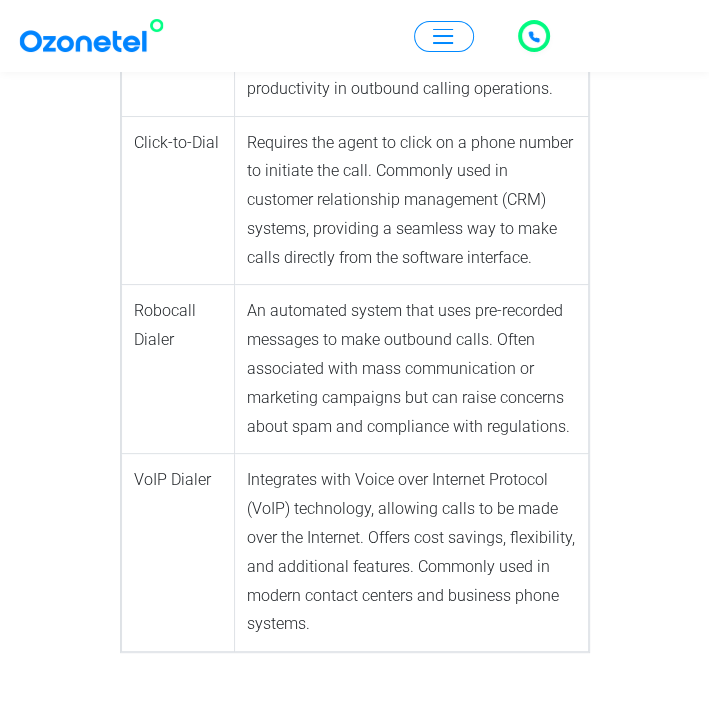 scroll, scrollTop: 3700, scrollLeft: 0, axis: vertical 